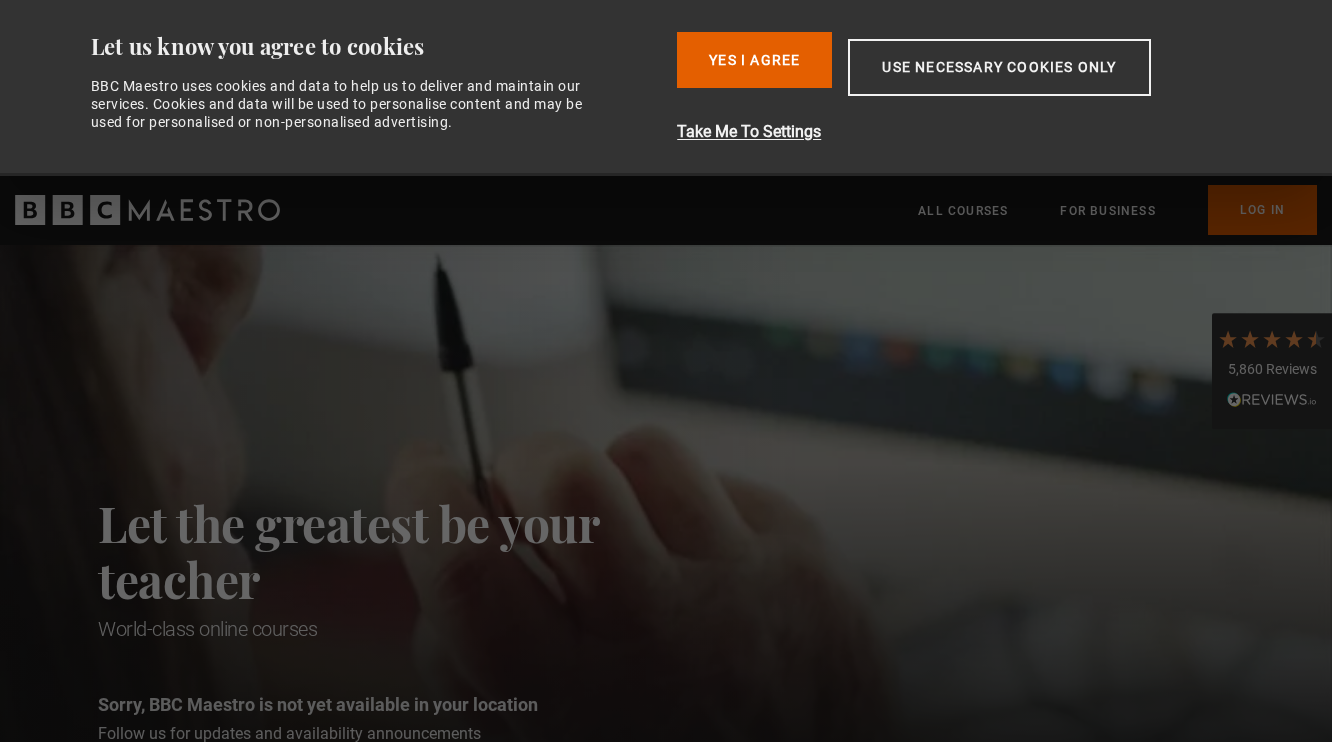 scroll, scrollTop: 0, scrollLeft: 0, axis: both 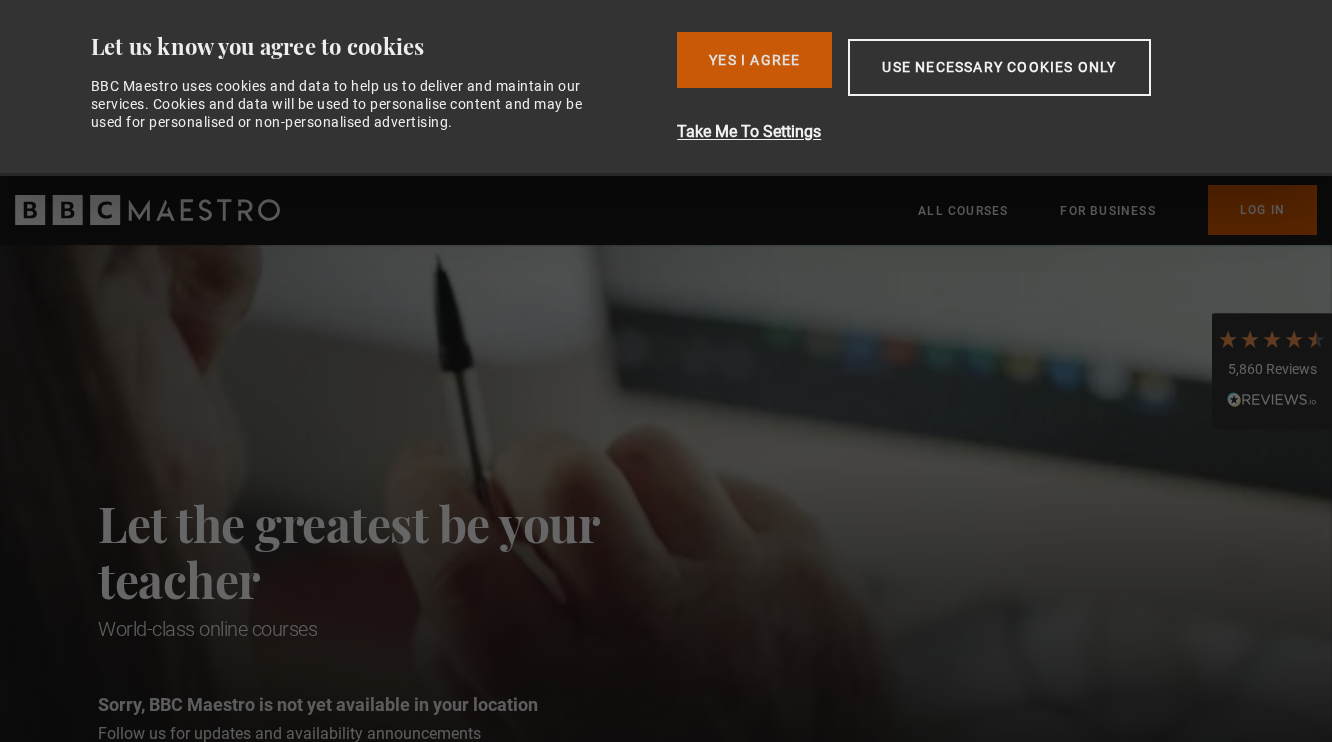 click on "Yes I Agree" at bounding box center [754, 60] 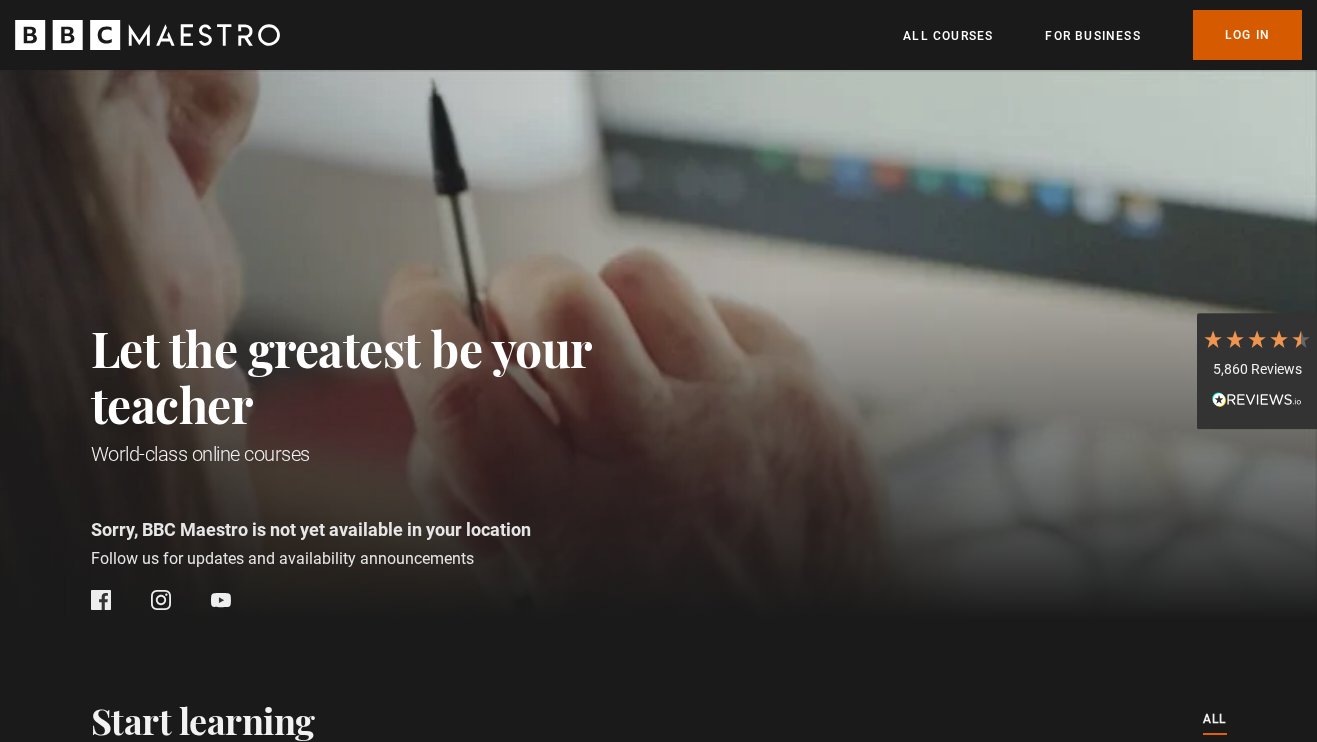 click on "Log In" at bounding box center [1247, 35] 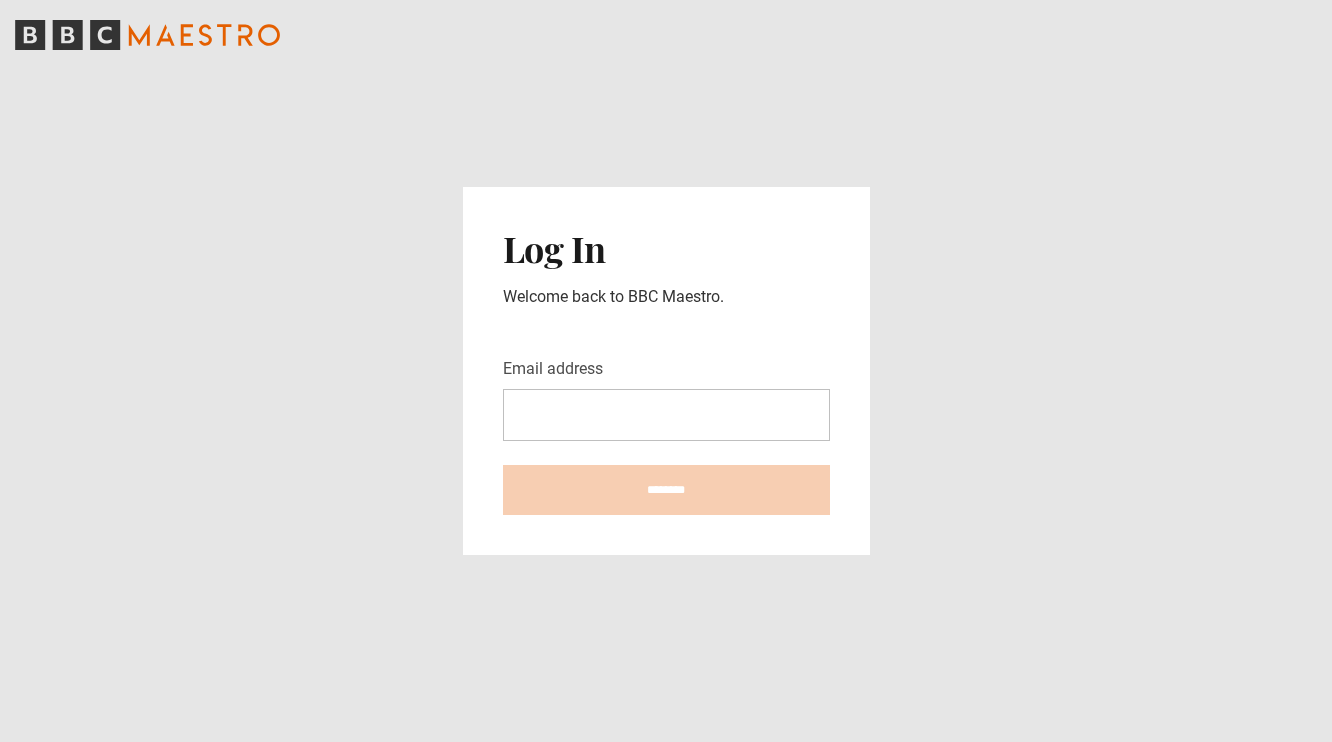 scroll, scrollTop: 0, scrollLeft: 0, axis: both 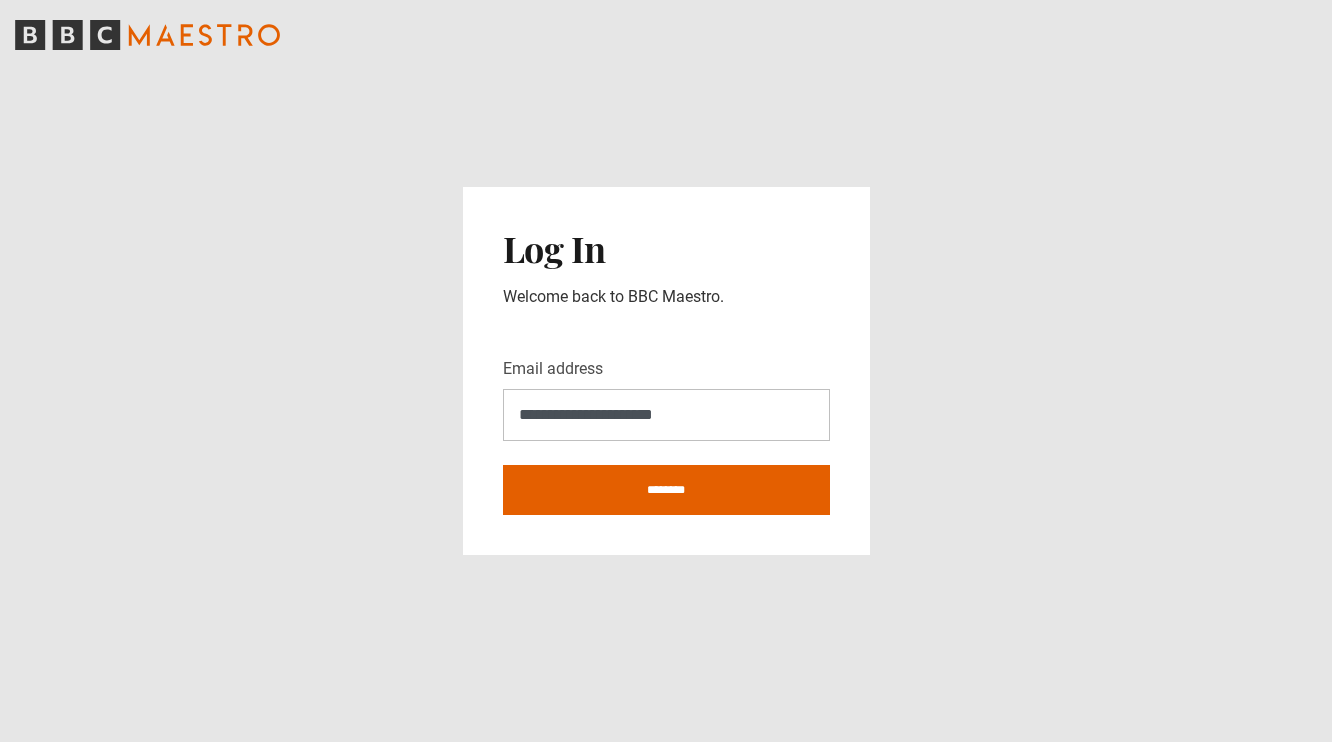 type on "**********" 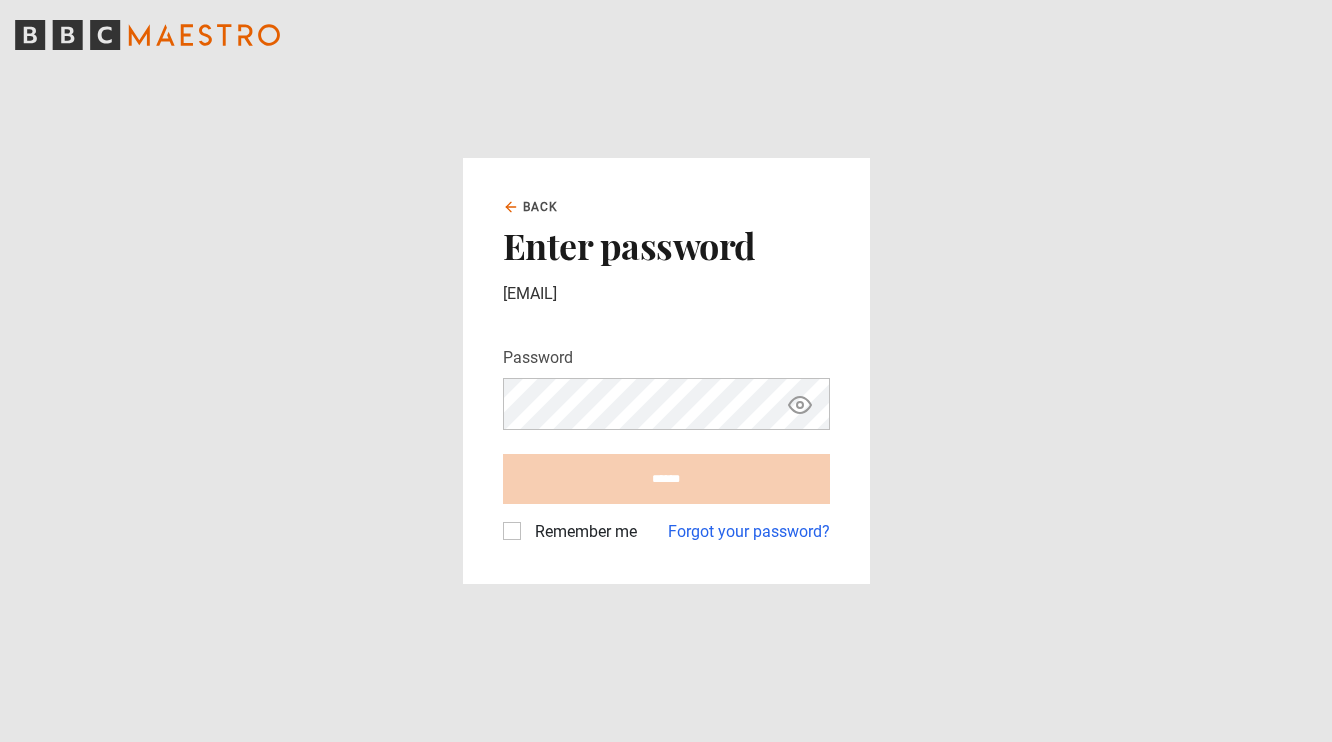 scroll, scrollTop: 0, scrollLeft: 0, axis: both 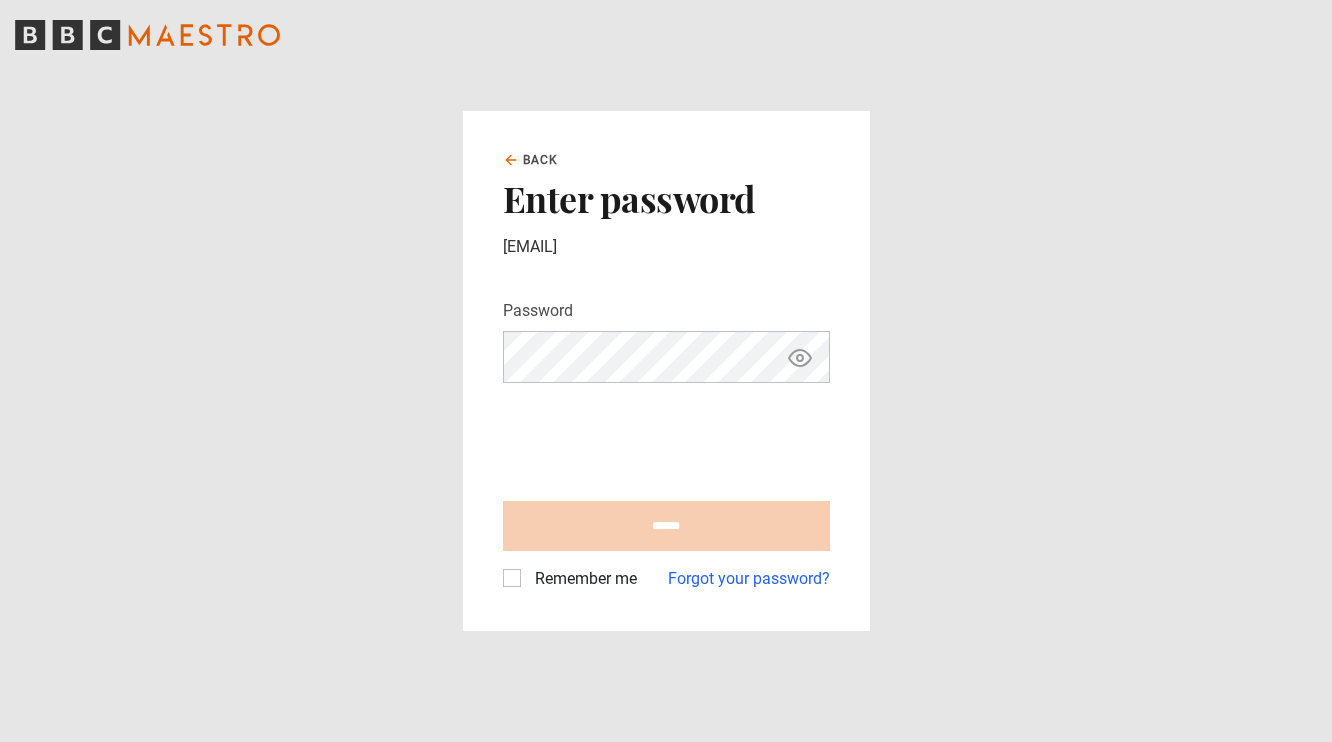 click on "Remember me" at bounding box center [582, 579] 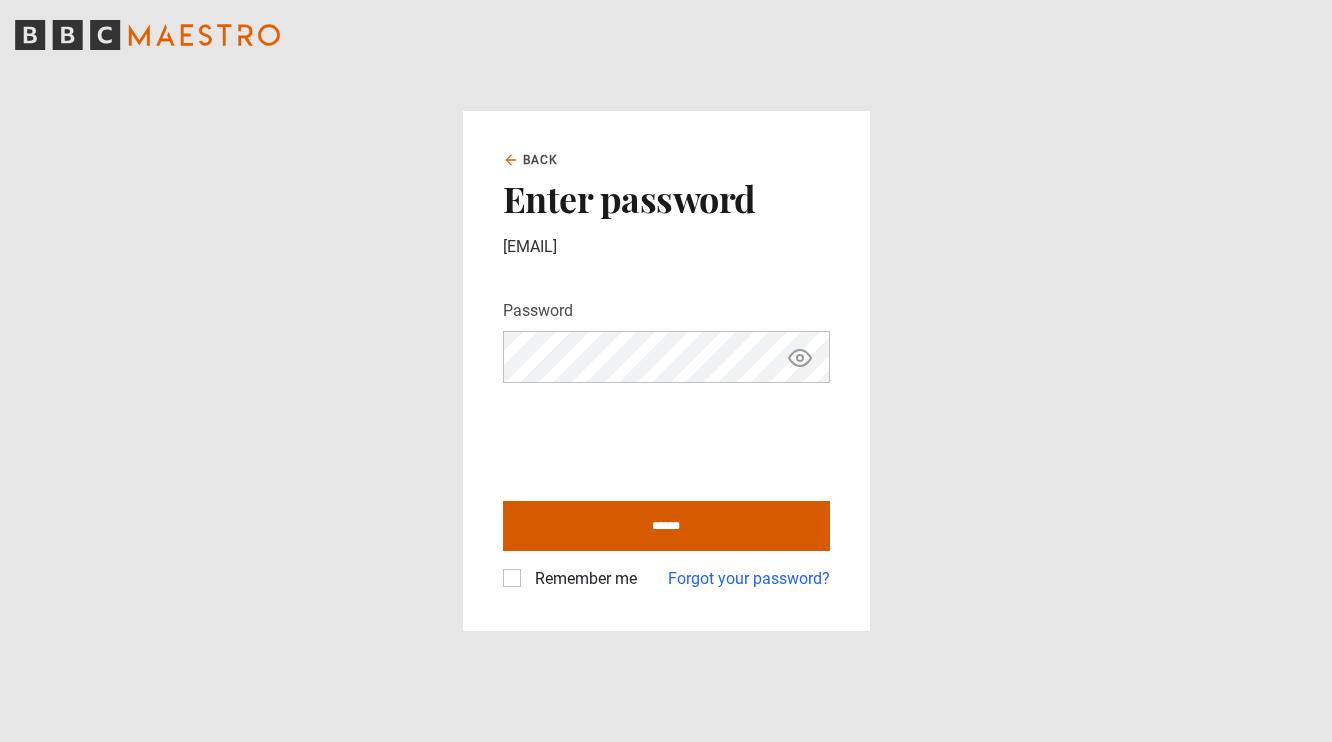 click on "******" at bounding box center (666, 526) 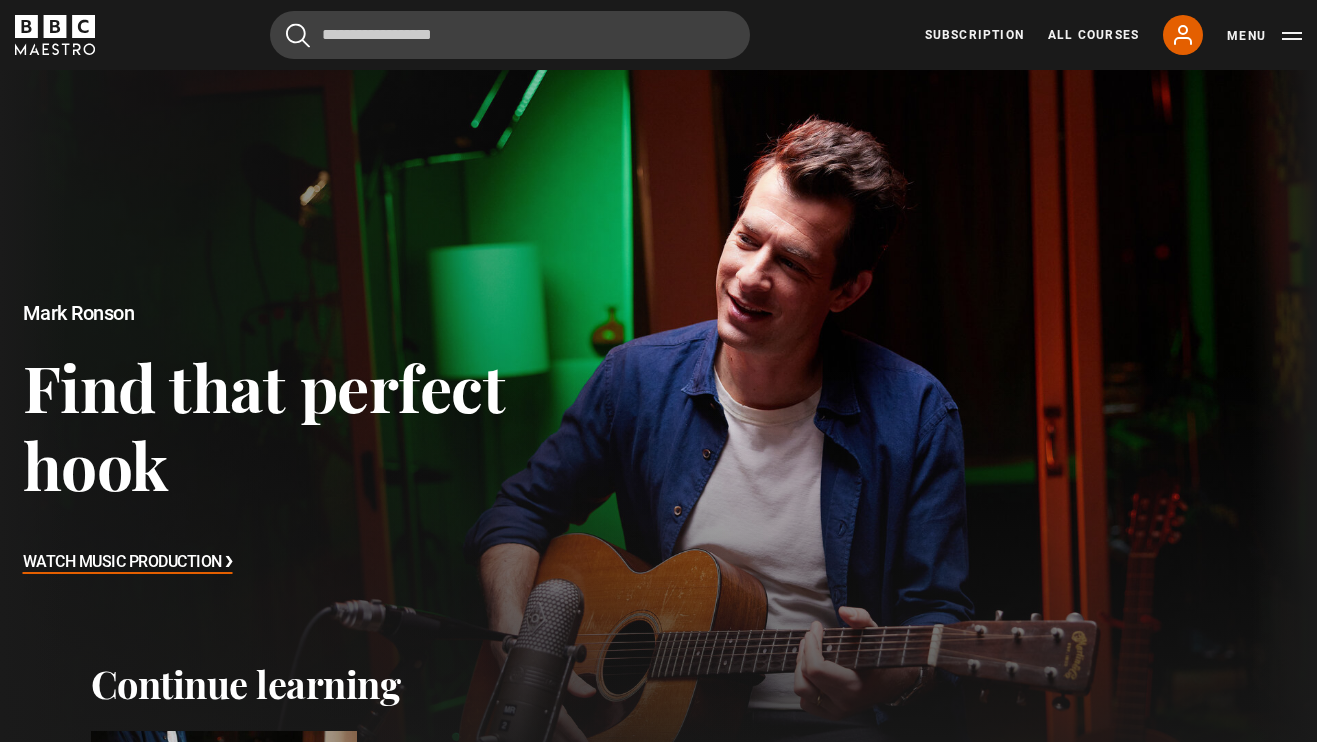 scroll, scrollTop: 0, scrollLeft: 0, axis: both 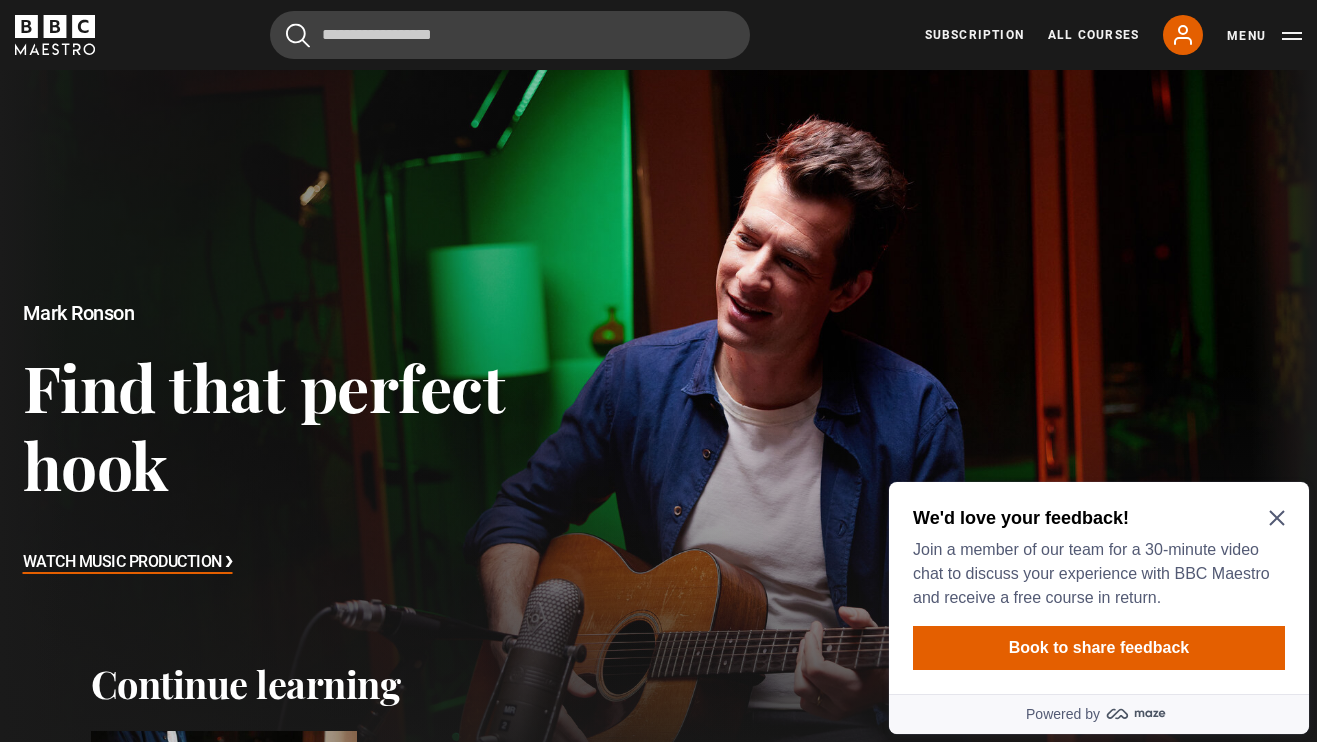 click 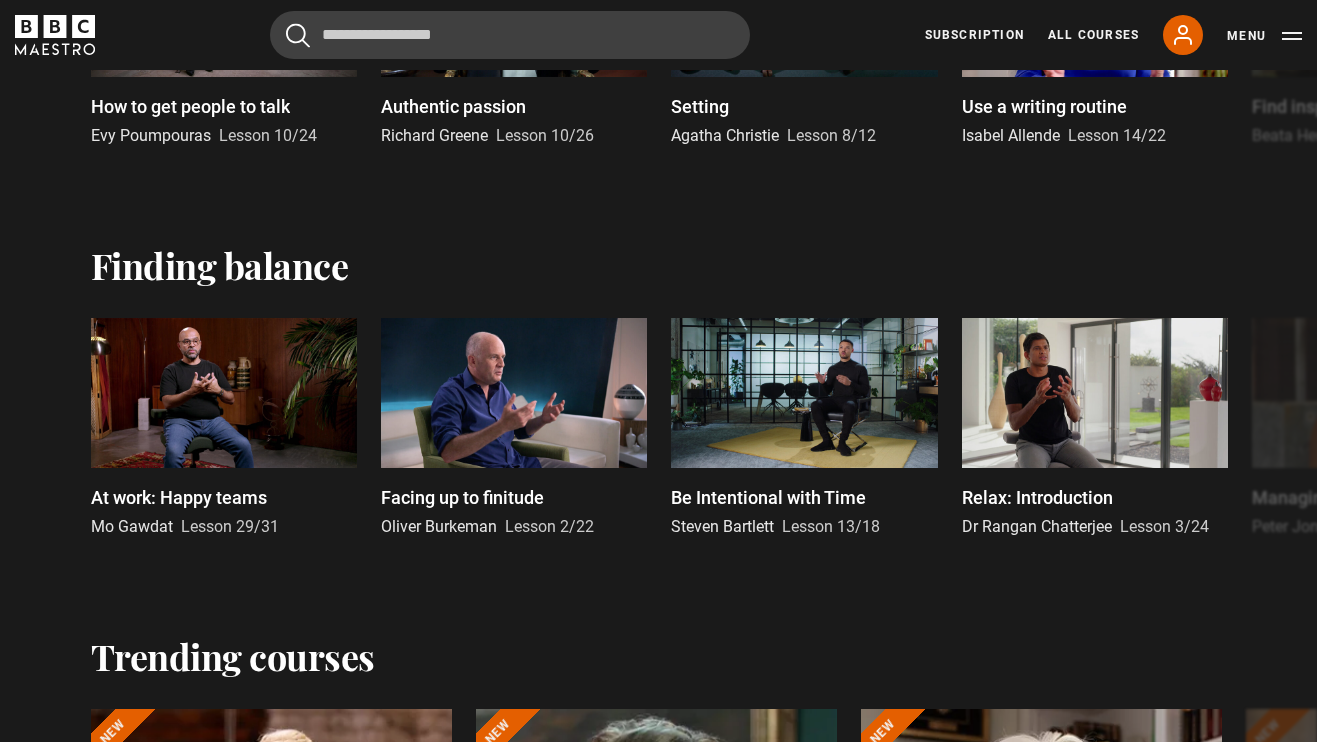 scroll, scrollTop: 1709, scrollLeft: 0, axis: vertical 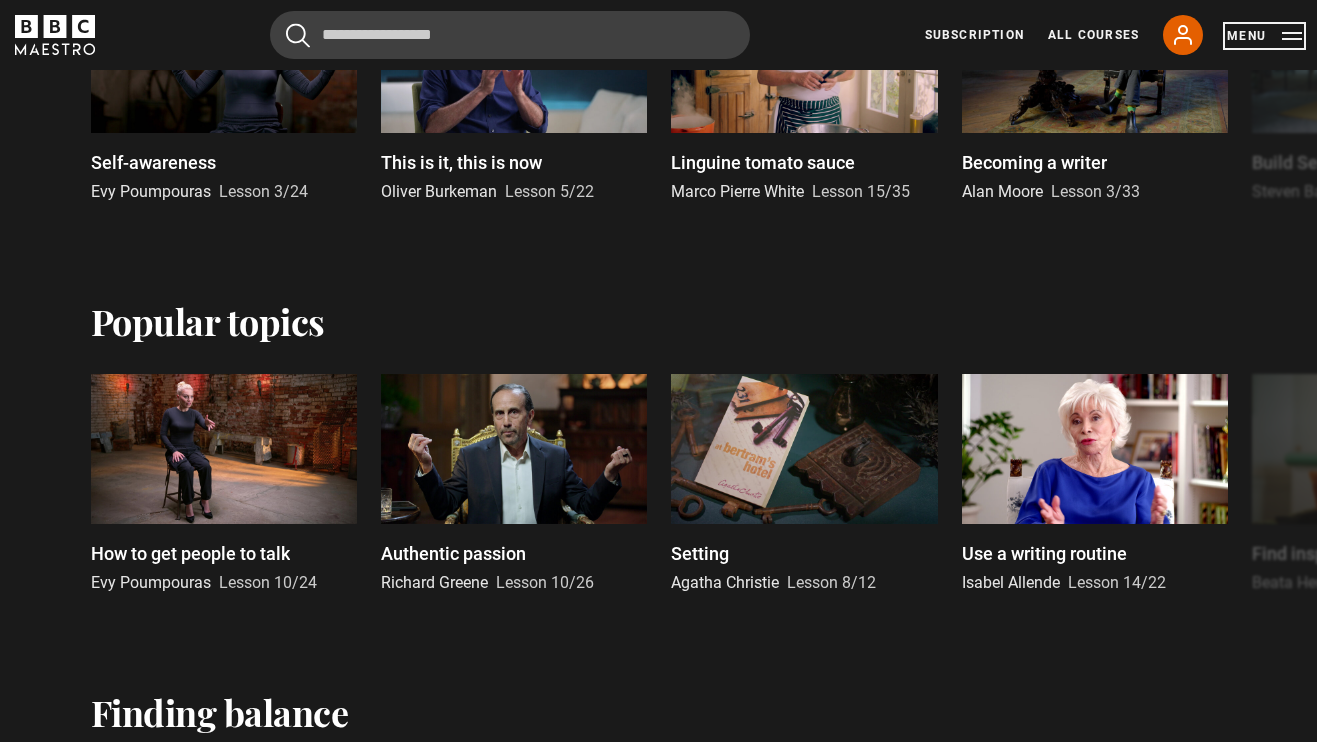 click on "Menu" at bounding box center [1264, 36] 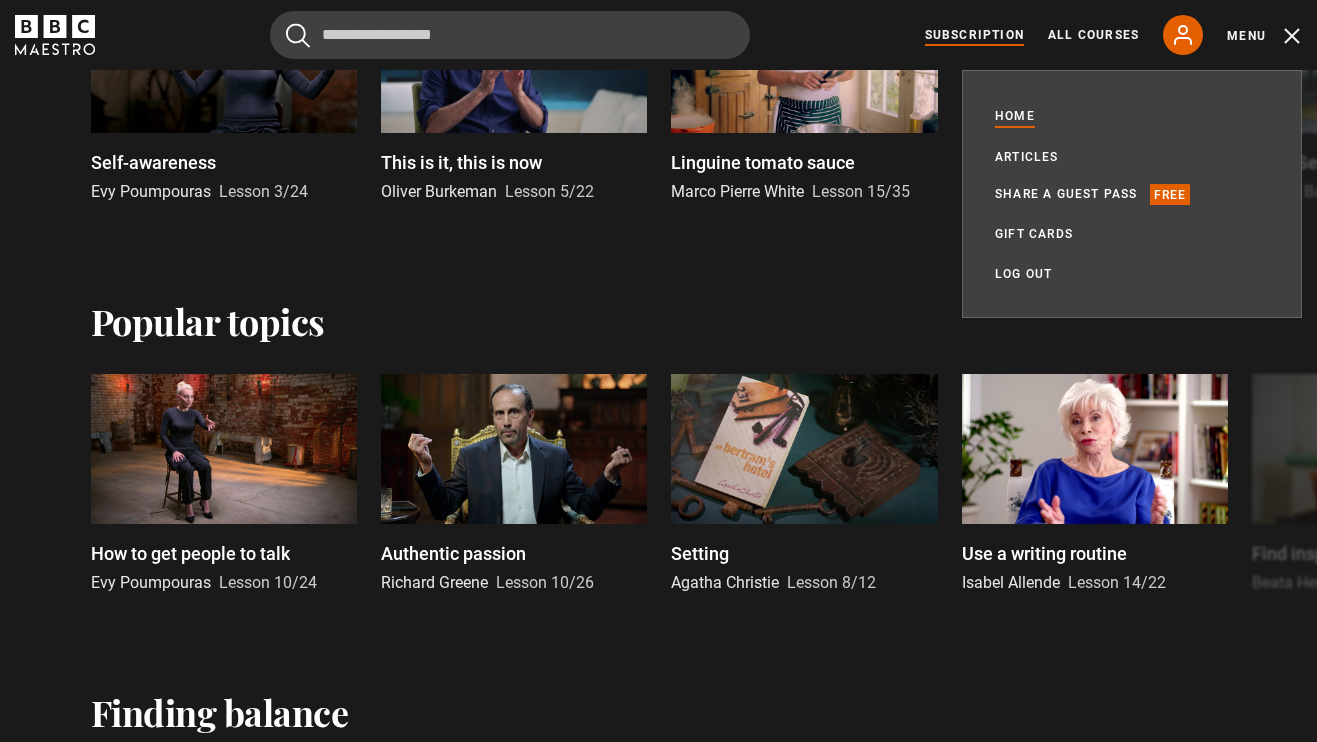 click on "Subscription" at bounding box center (974, 35) 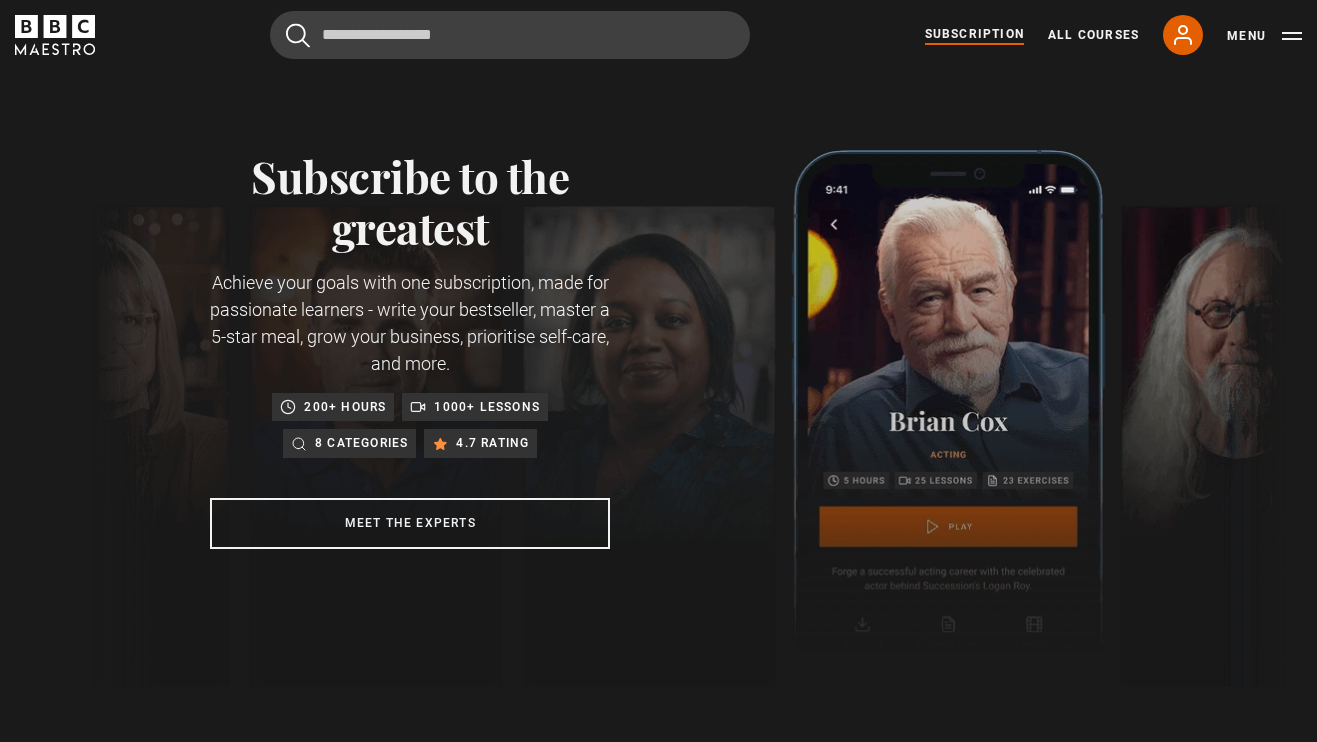 scroll, scrollTop: 0, scrollLeft: 0, axis: both 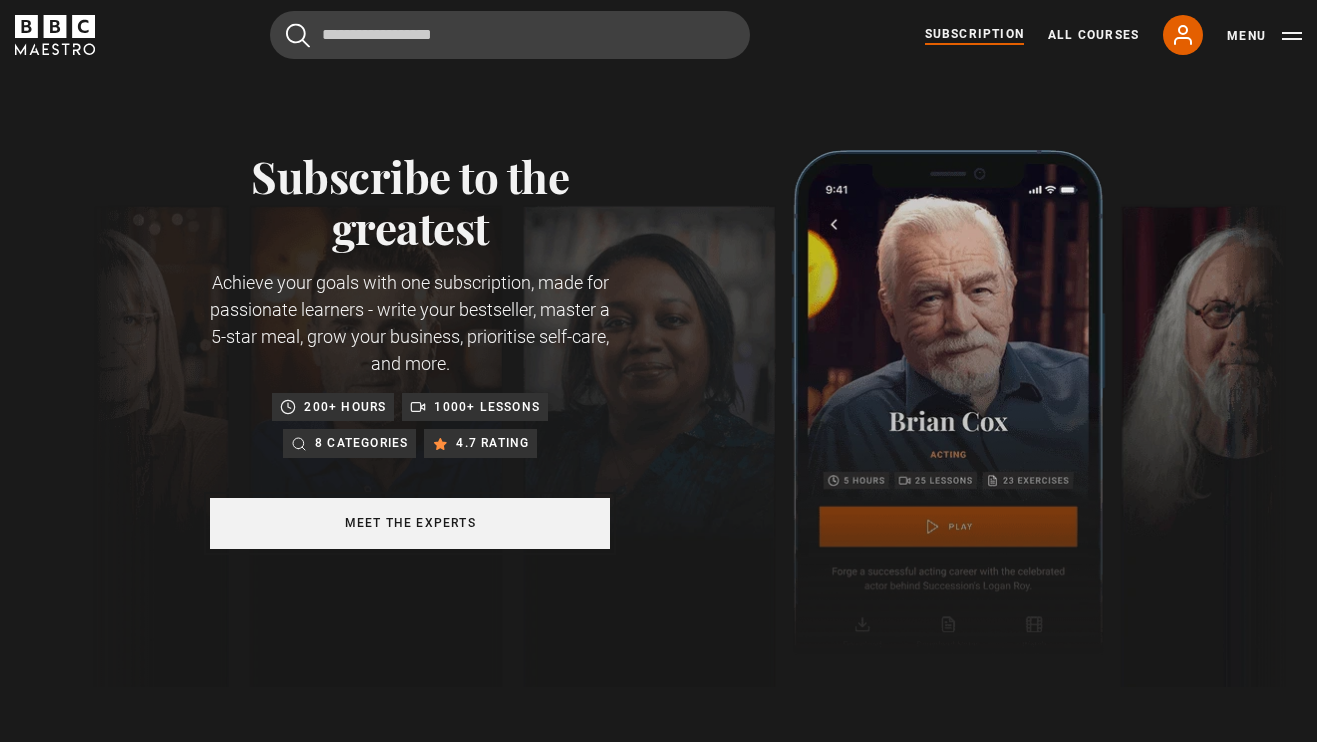click on "Meet the experts" at bounding box center (410, 523) 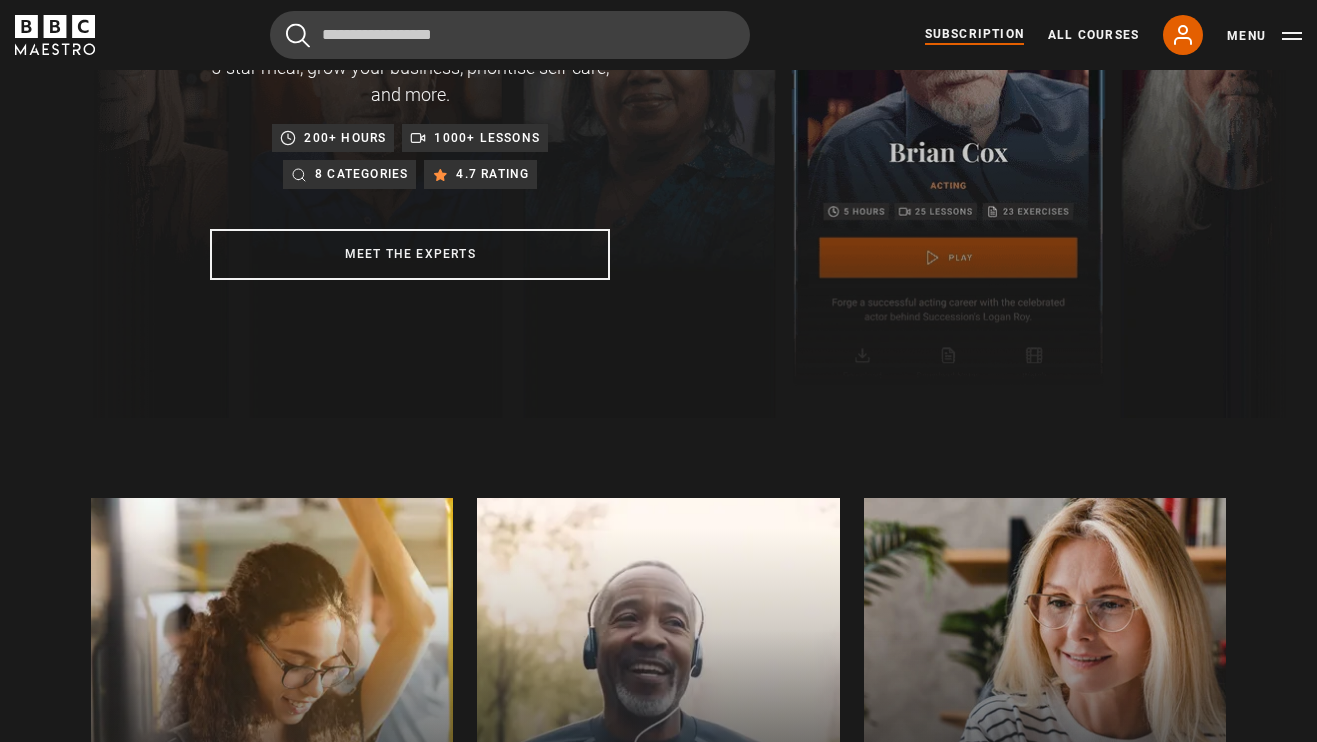 scroll, scrollTop: 0, scrollLeft: 0, axis: both 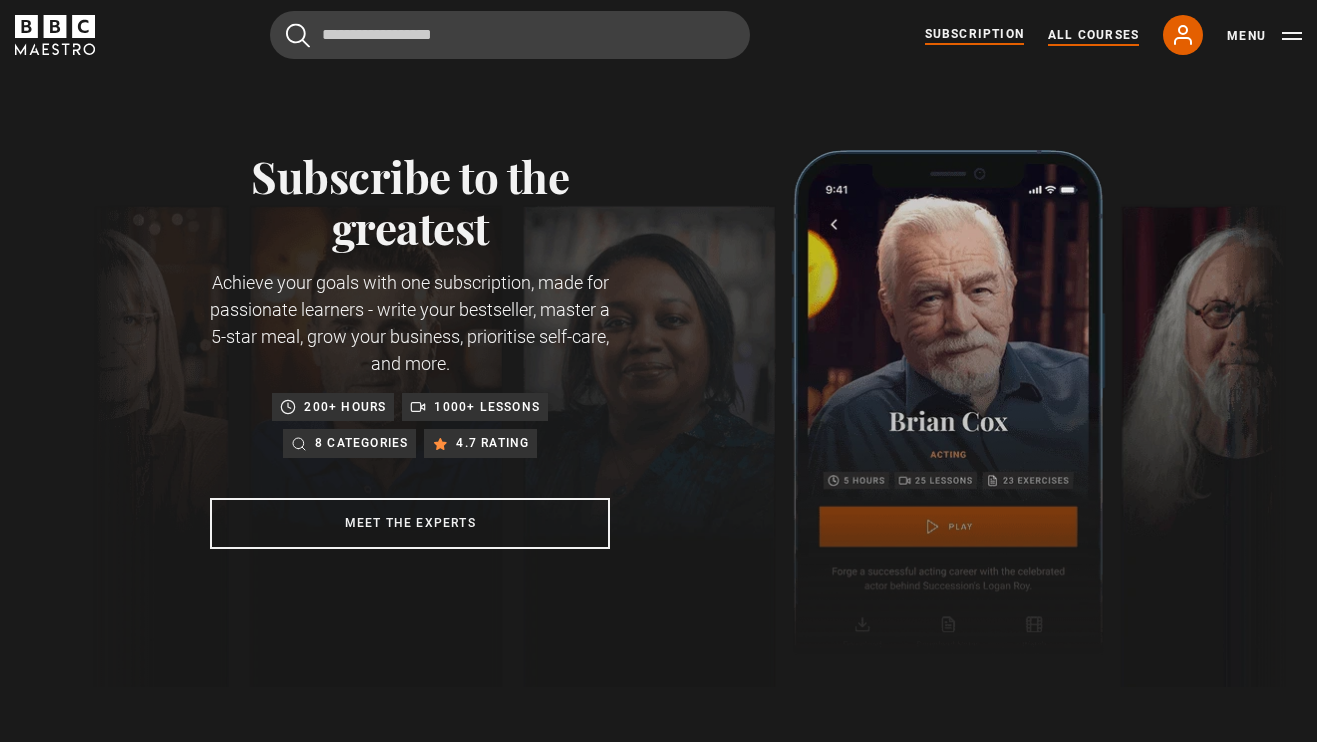 click on "All Courses" at bounding box center [1093, 35] 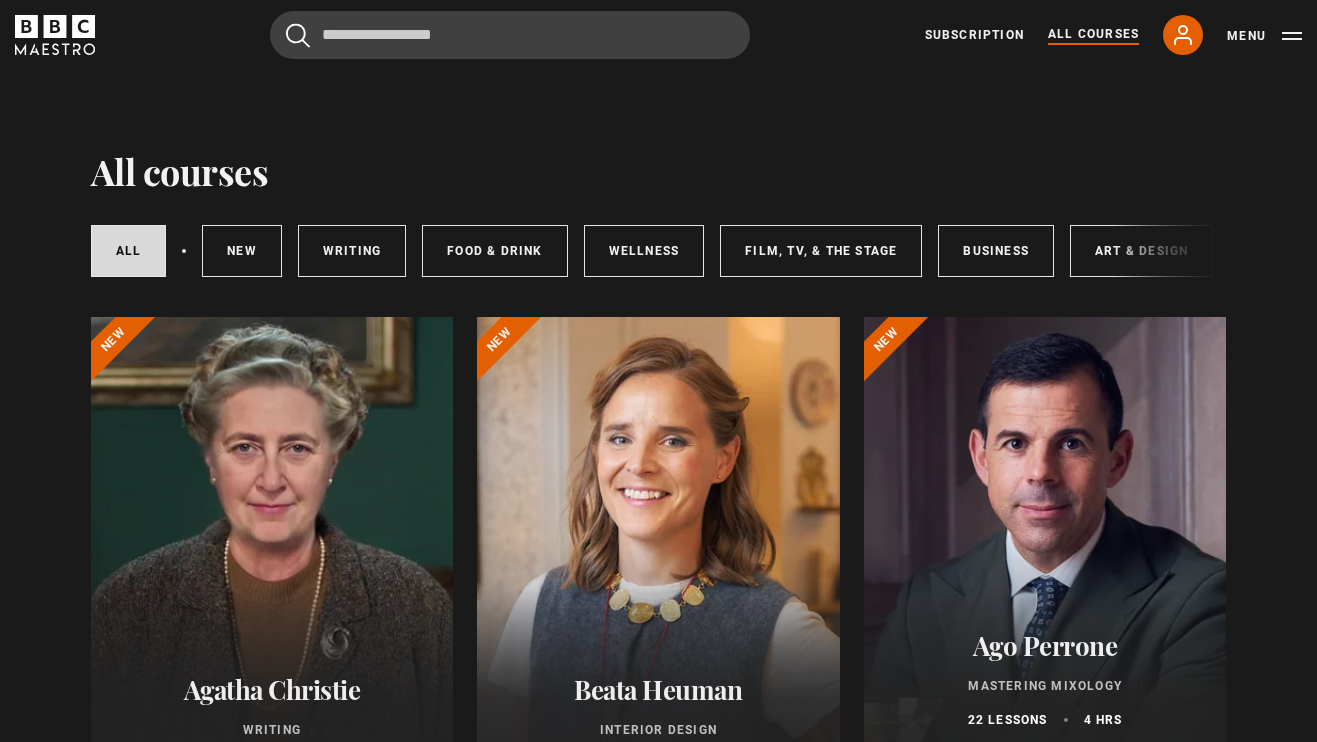 scroll, scrollTop: 0, scrollLeft: 0, axis: both 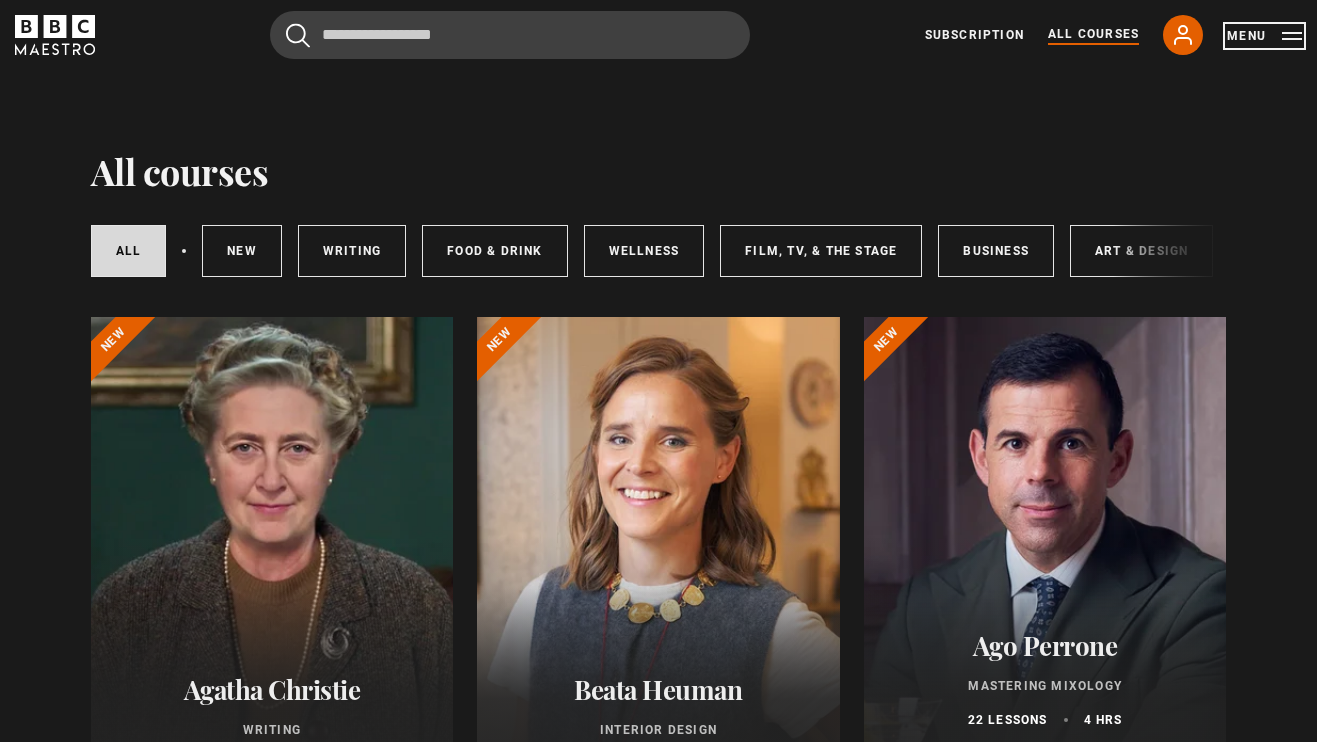 click on "Menu" at bounding box center [1264, 36] 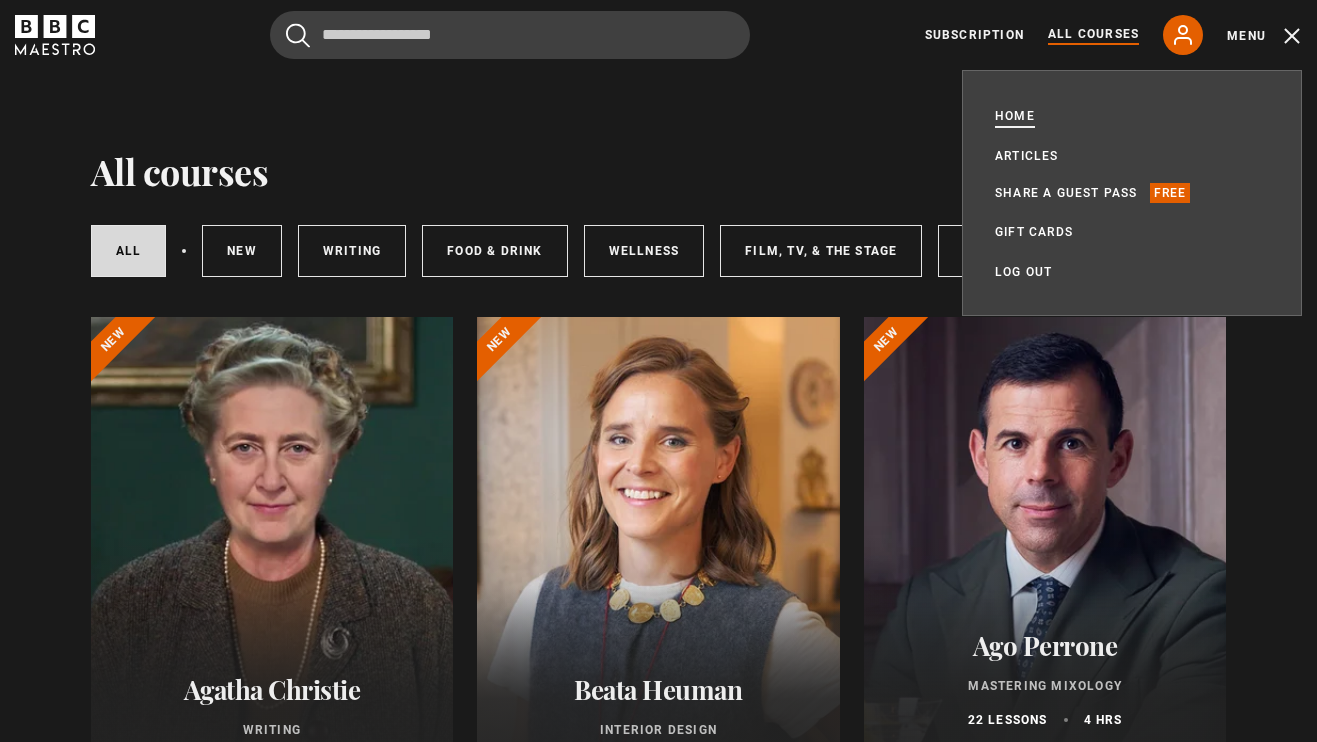 click on "Home" at bounding box center (1015, 116) 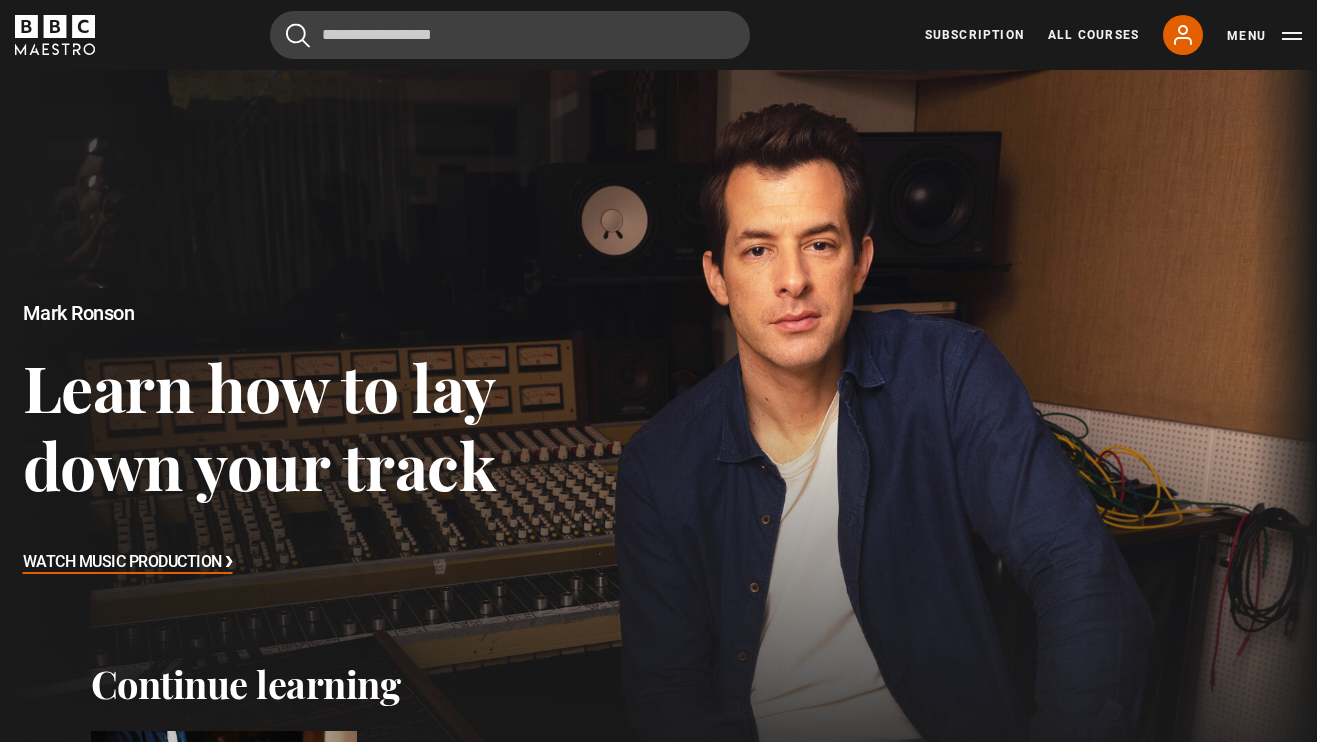 scroll, scrollTop: 0, scrollLeft: 0, axis: both 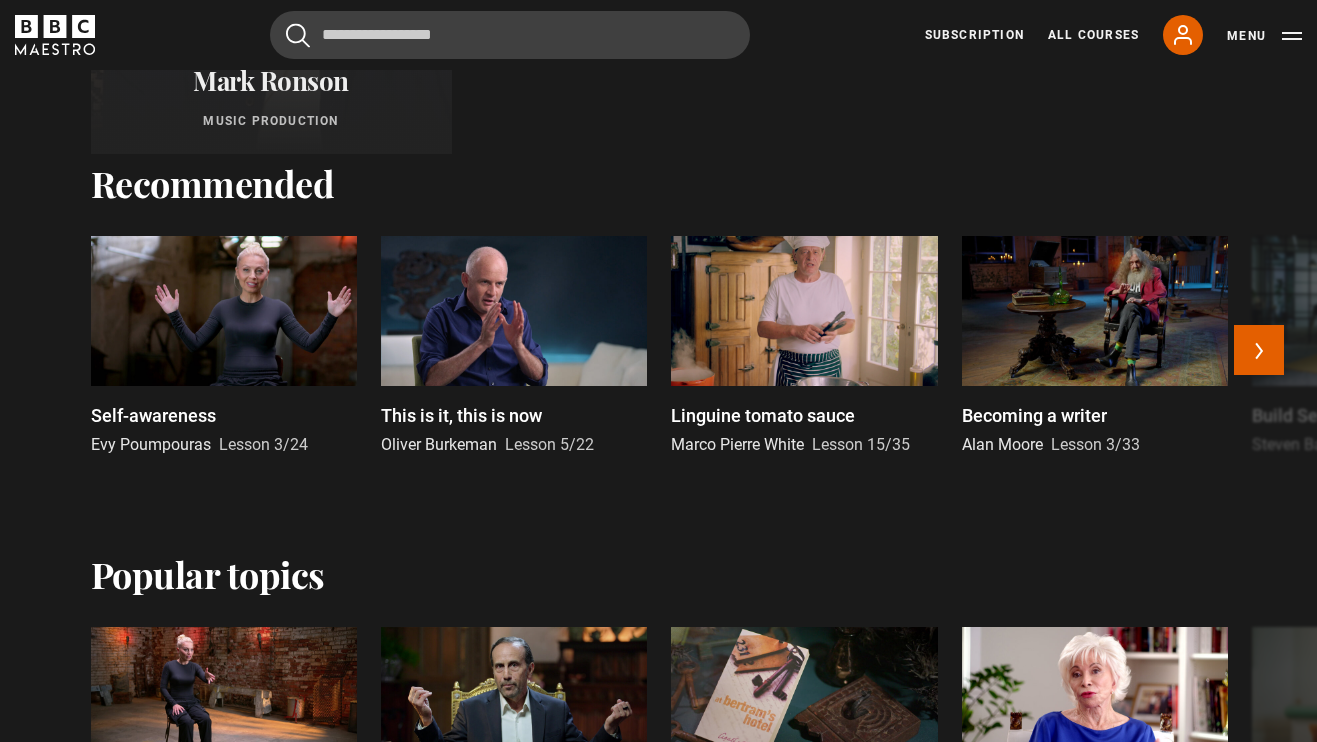 click at bounding box center (224, 311) 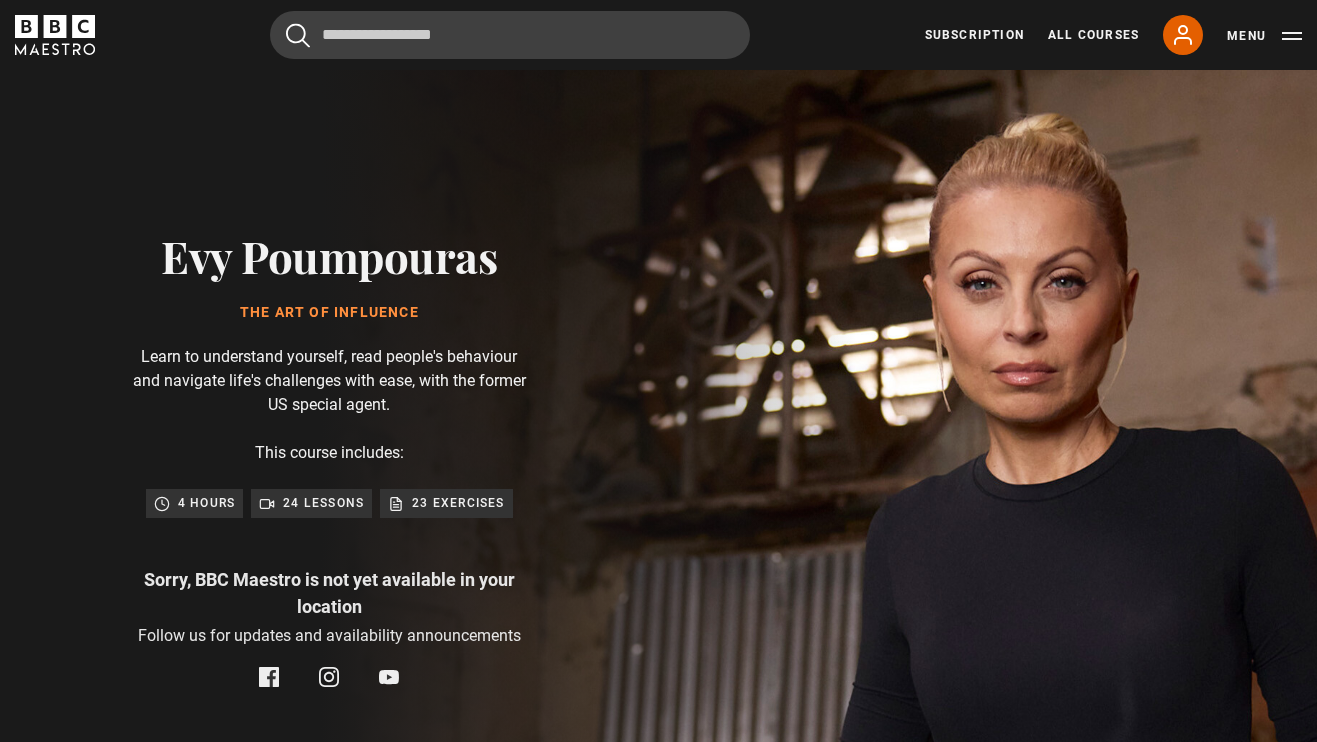 scroll, scrollTop: 0, scrollLeft: 0, axis: both 